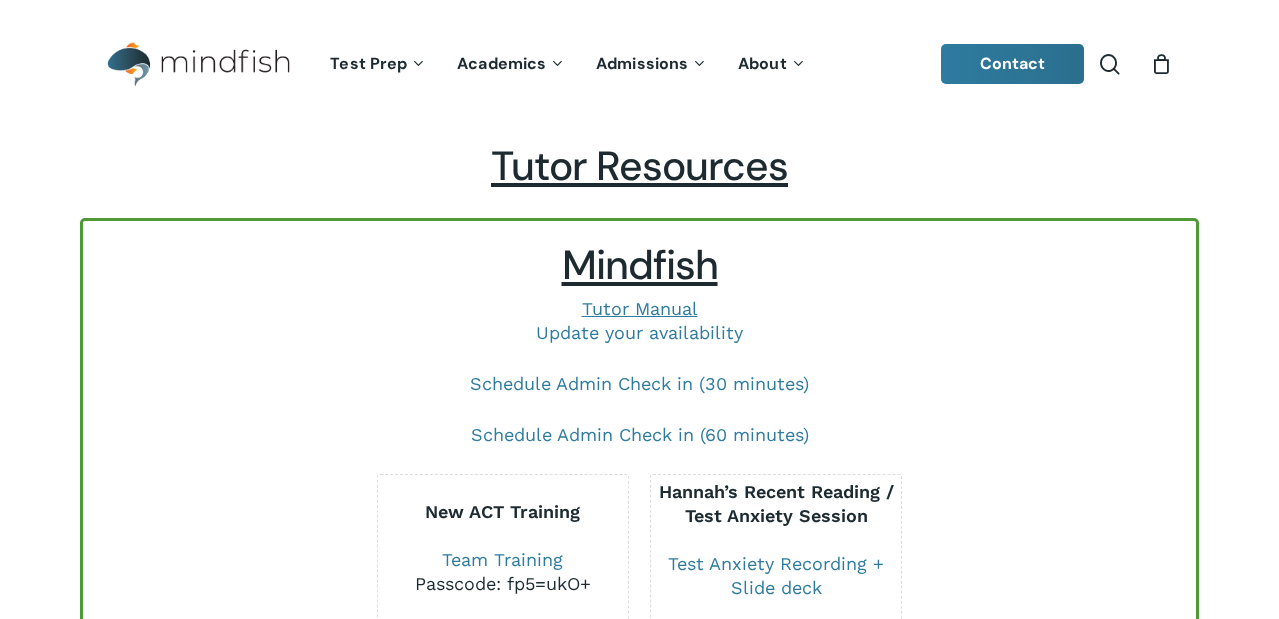 scroll, scrollTop: 0, scrollLeft: 0, axis: both 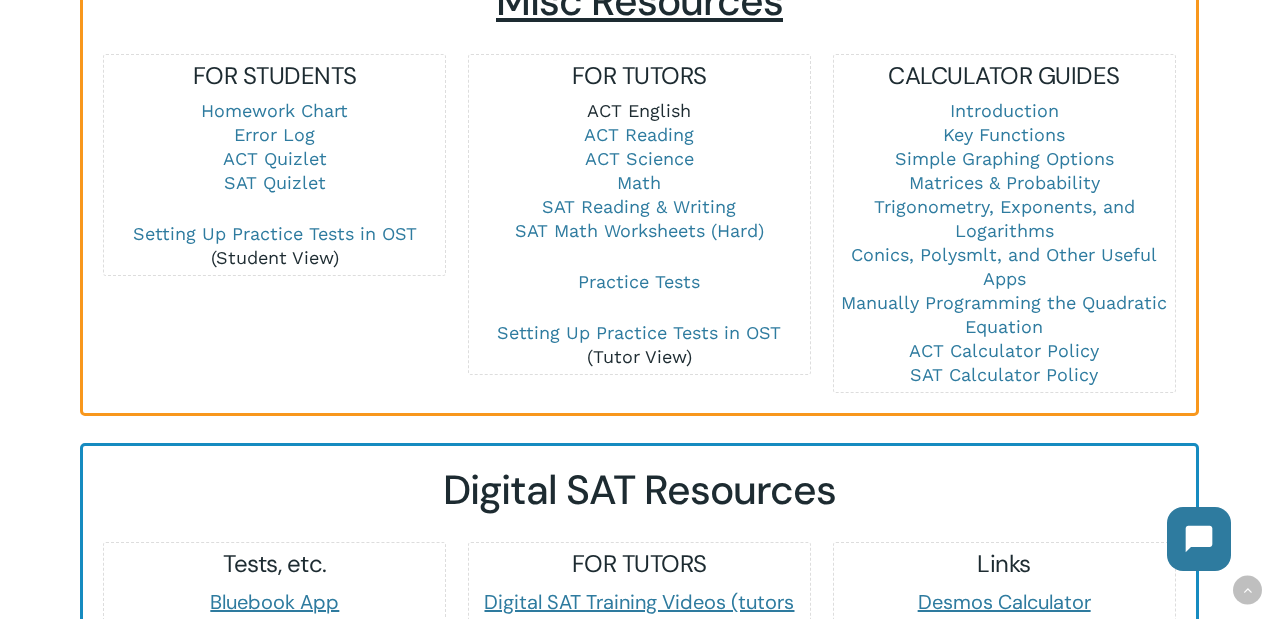 click on "ACT English" at bounding box center [639, 110] 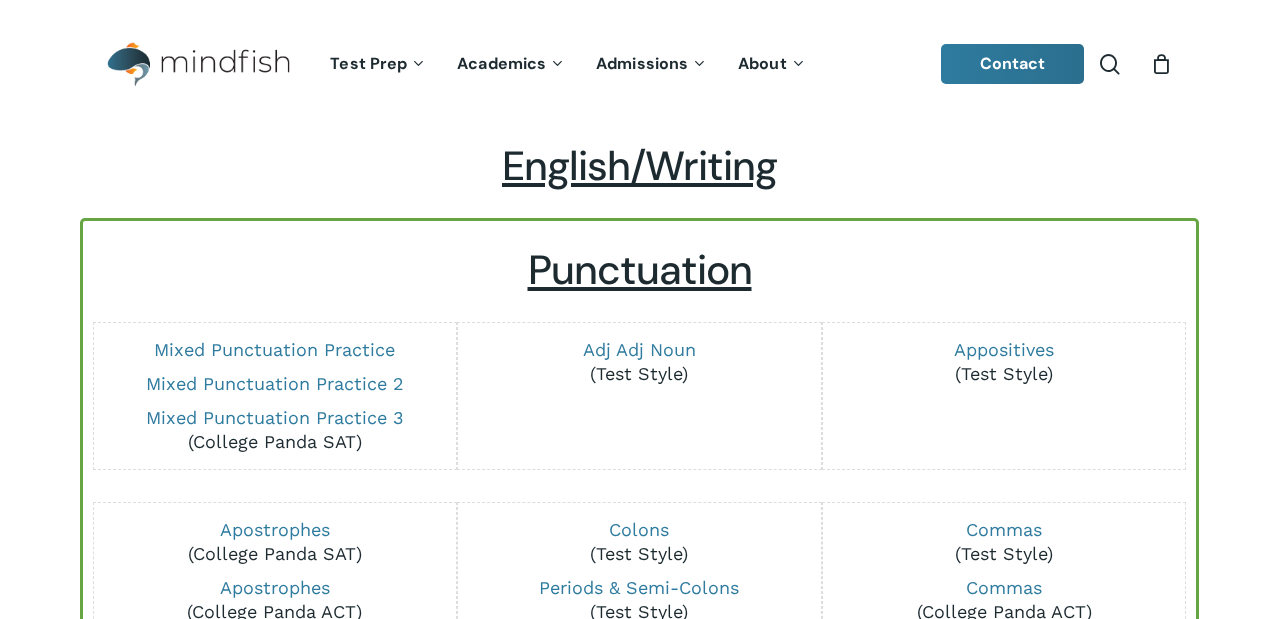 scroll, scrollTop: 0, scrollLeft: 0, axis: both 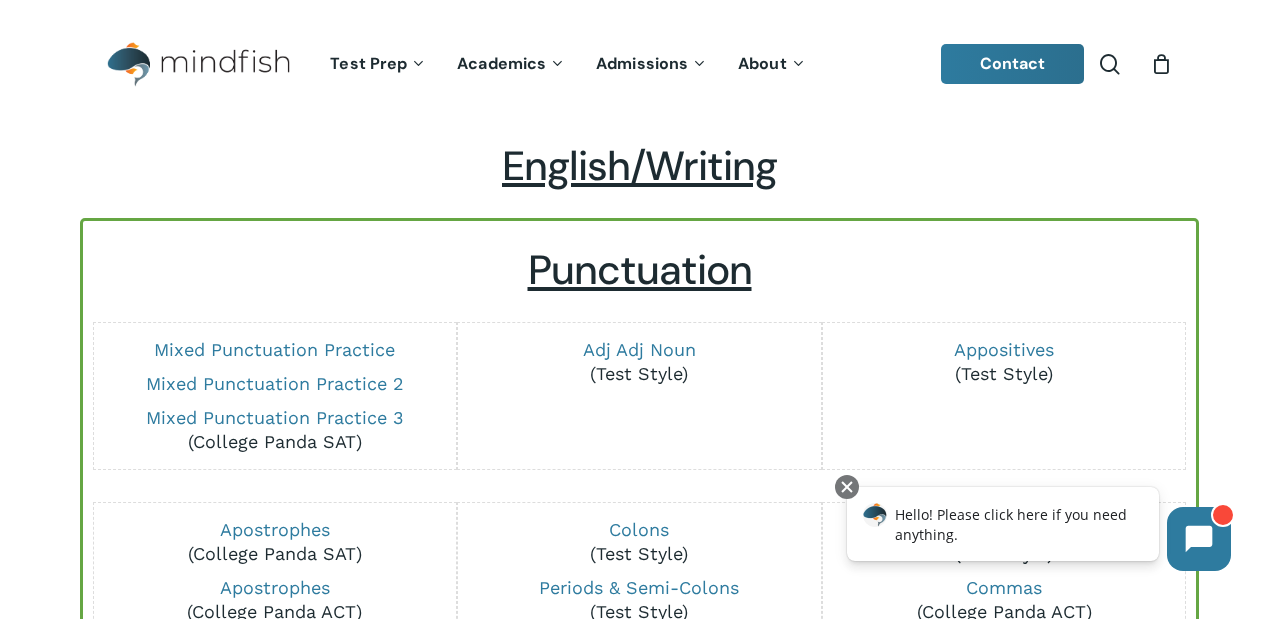 click on "Punctuation" at bounding box center (639, 270) 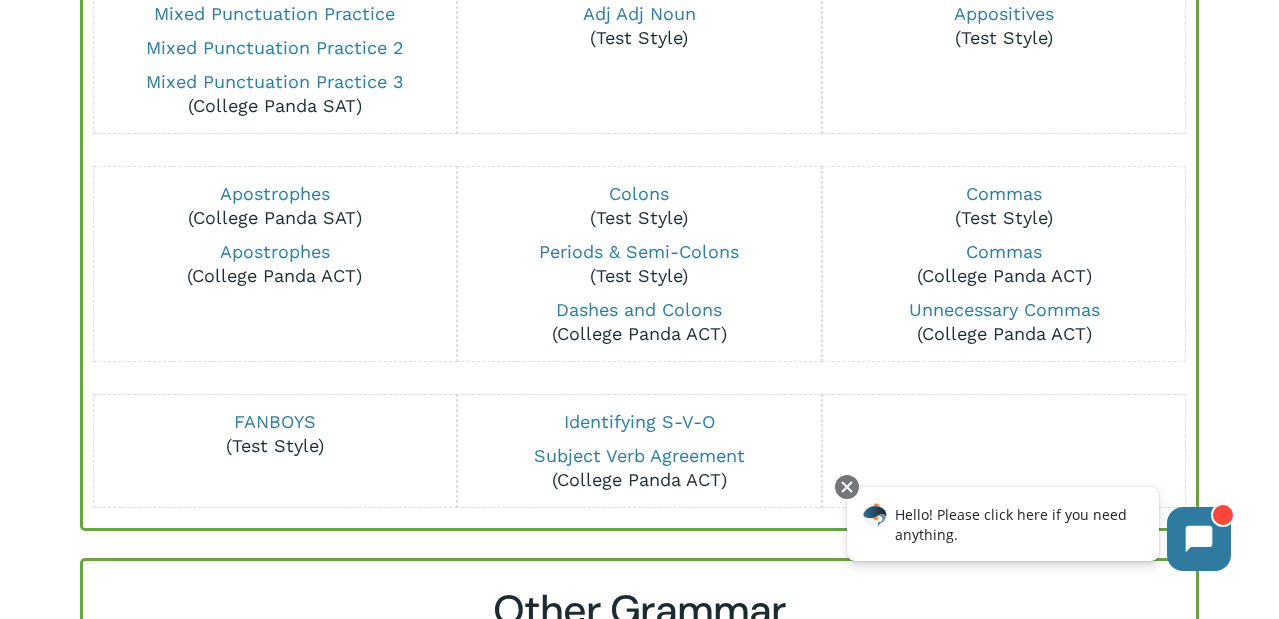 scroll, scrollTop: 298, scrollLeft: 0, axis: vertical 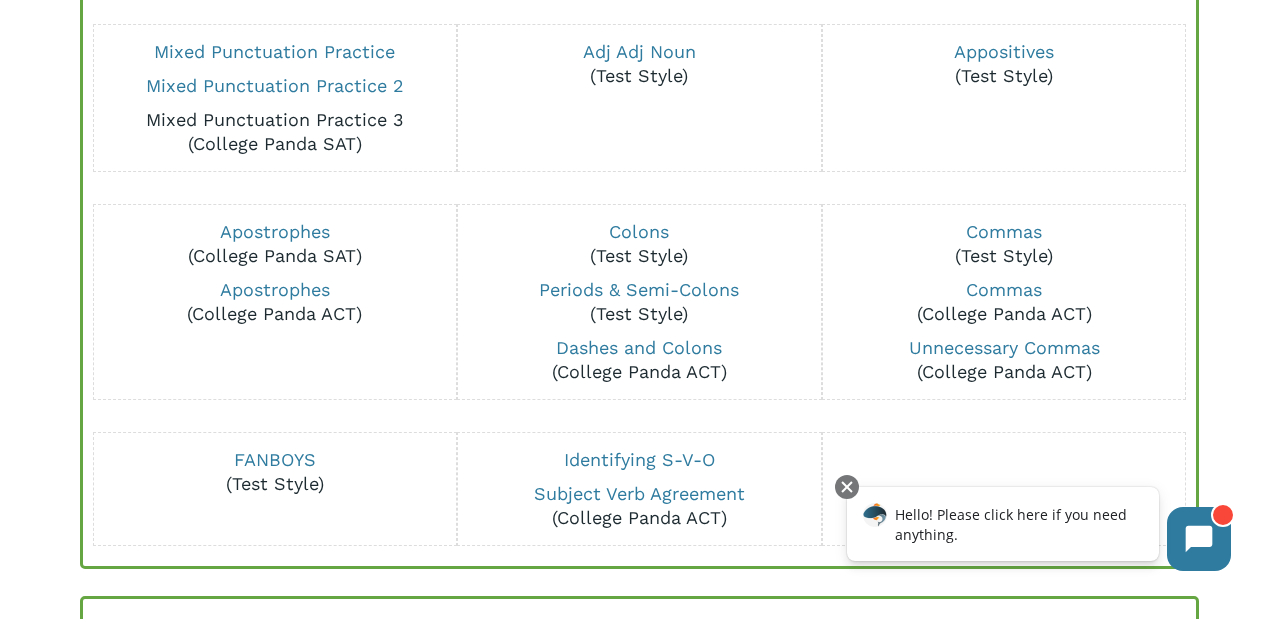 click on "Mixed Punctuation Practice 3" at bounding box center [275, 119] 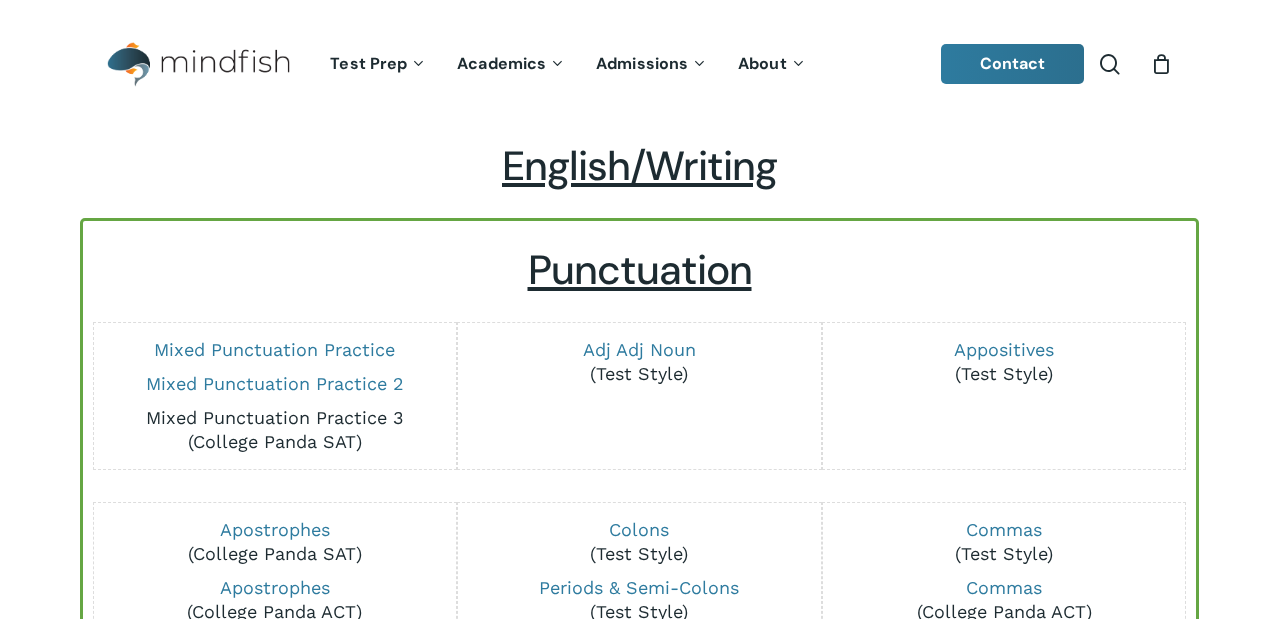 scroll, scrollTop: 298, scrollLeft: 0, axis: vertical 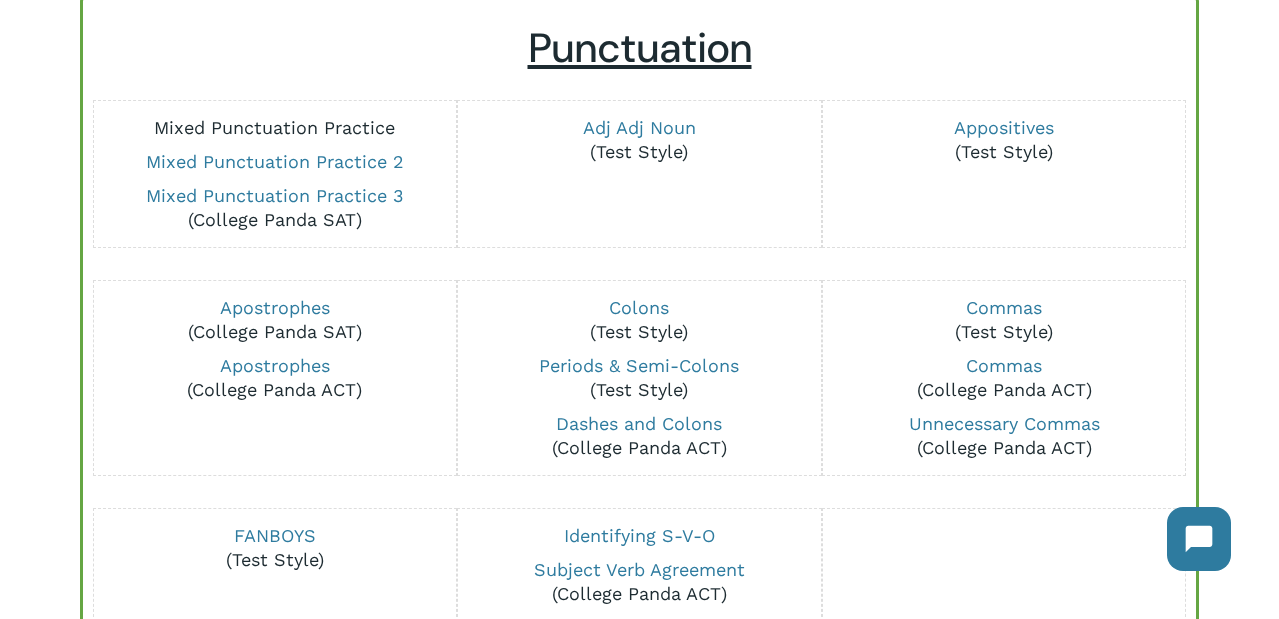 click on "Mixed Punctuation Practice" at bounding box center (274, 127) 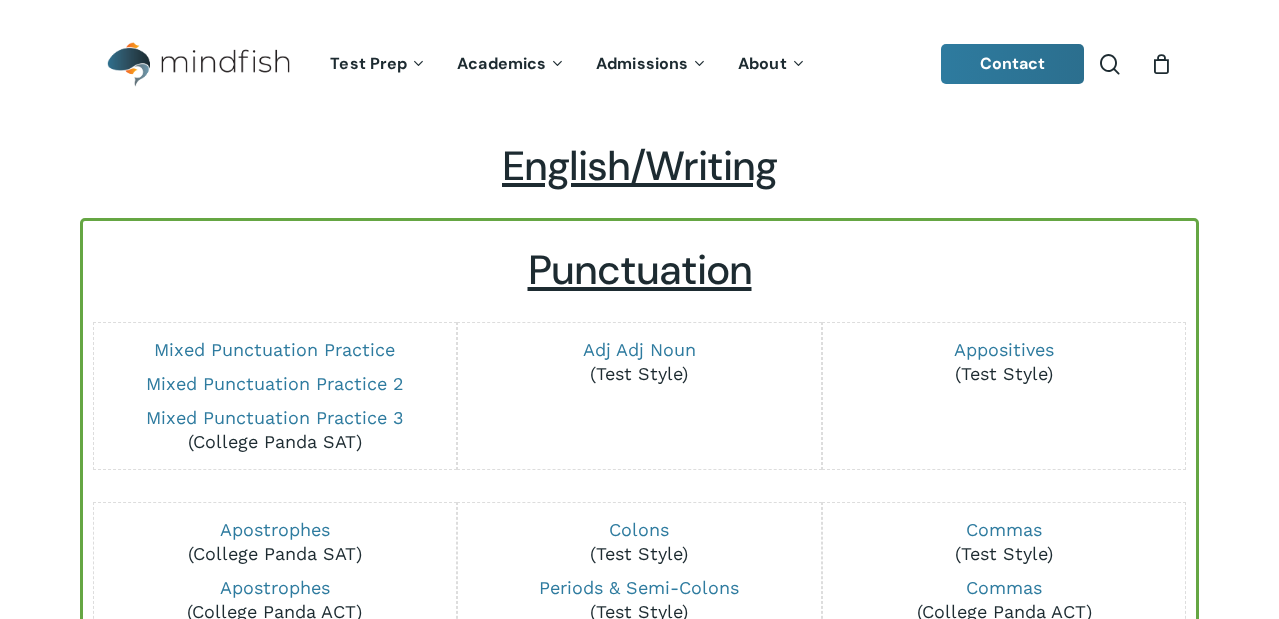 scroll, scrollTop: 222, scrollLeft: 0, axis: vertical 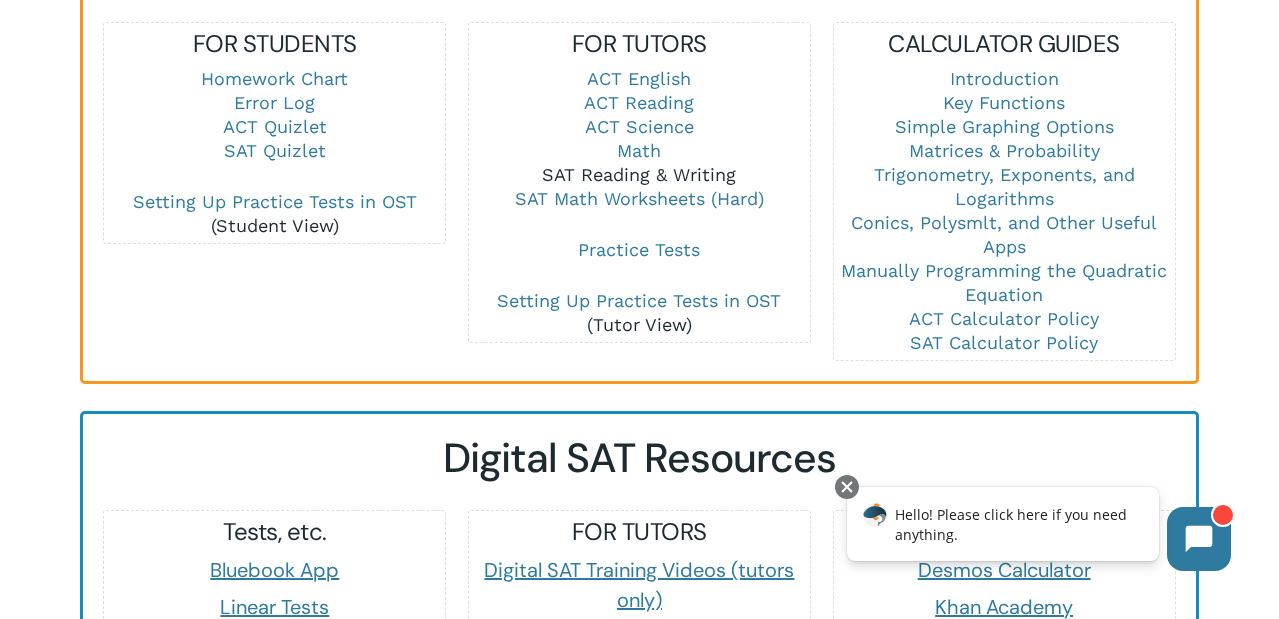 click on "SAT Reading & Writing" at bounding box center [639, 174] 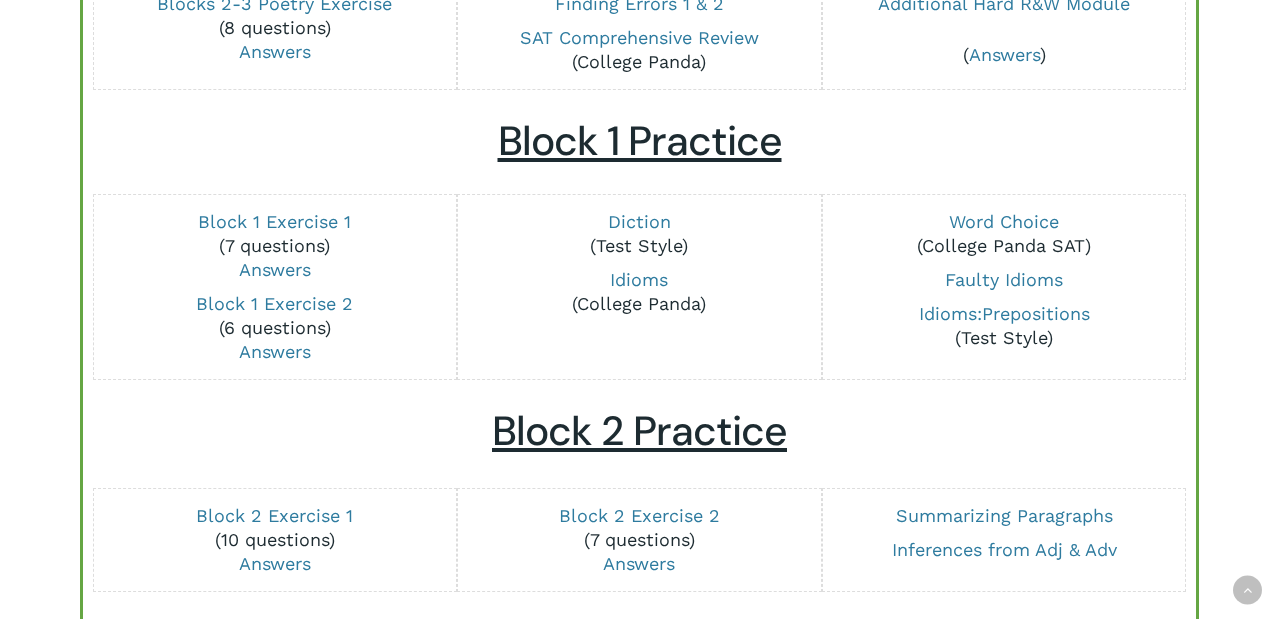 scroll, scrollTop: 778, scrollLeft: 0, axis: vertical 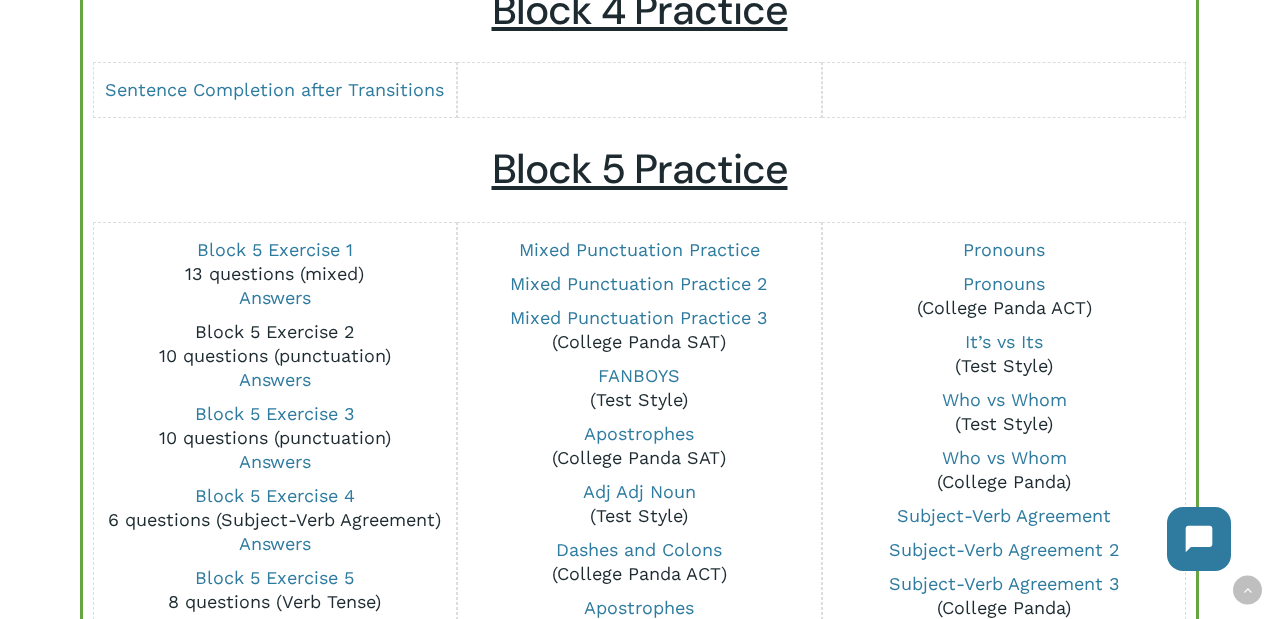 click on "Block 5 Exercise 2" at bounding box center [275, 331] 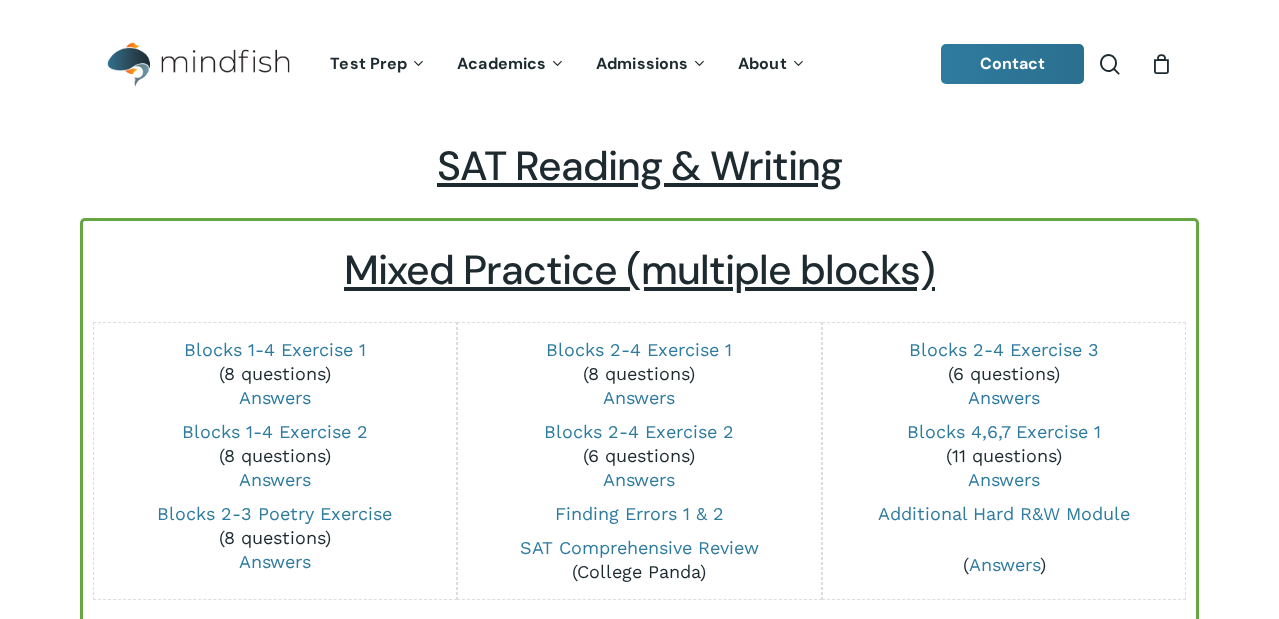 scroll, scrollTop: 1355, scrollLeft: 0, axis: vertical 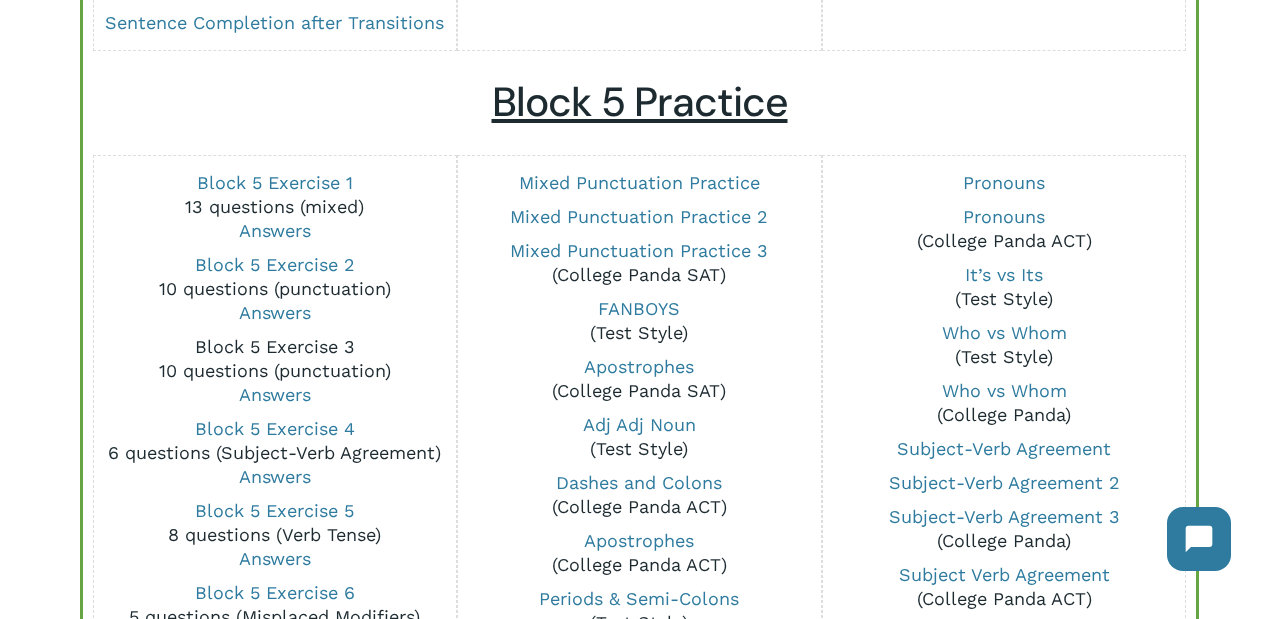 click on "Block 5 Exercise 3" at bounding box center (275, 346) 